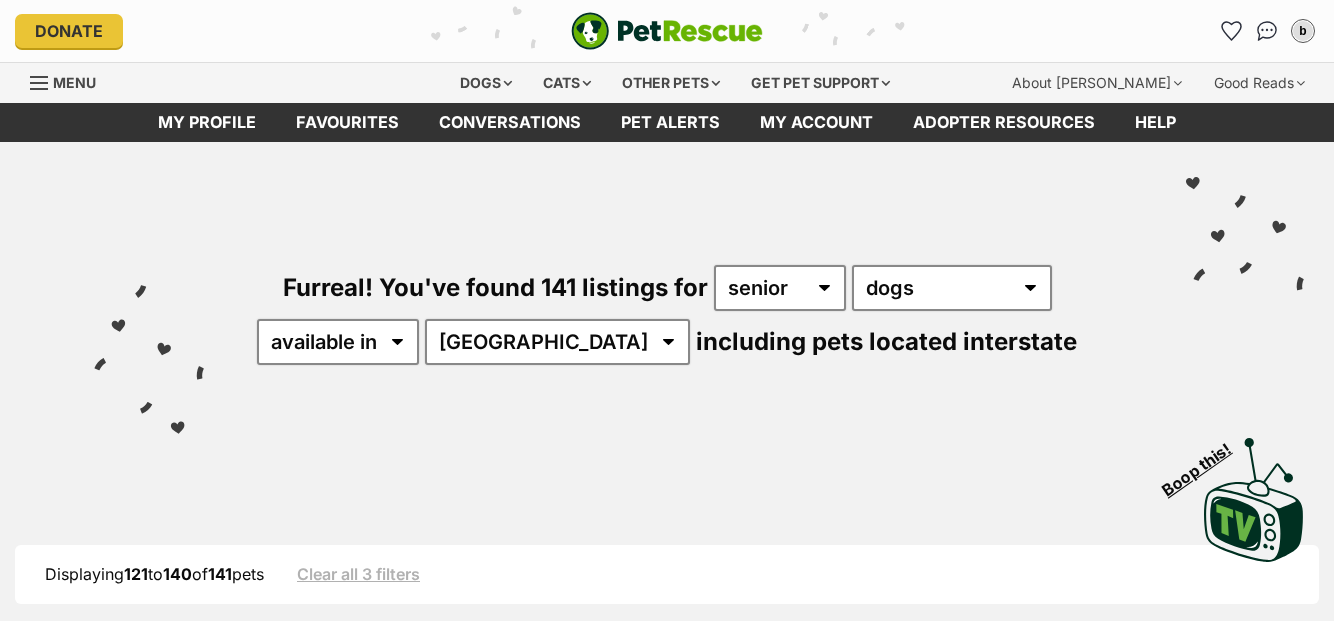 scroll, scrollTop: 3577, scrollLeft: 0, axis: vertical 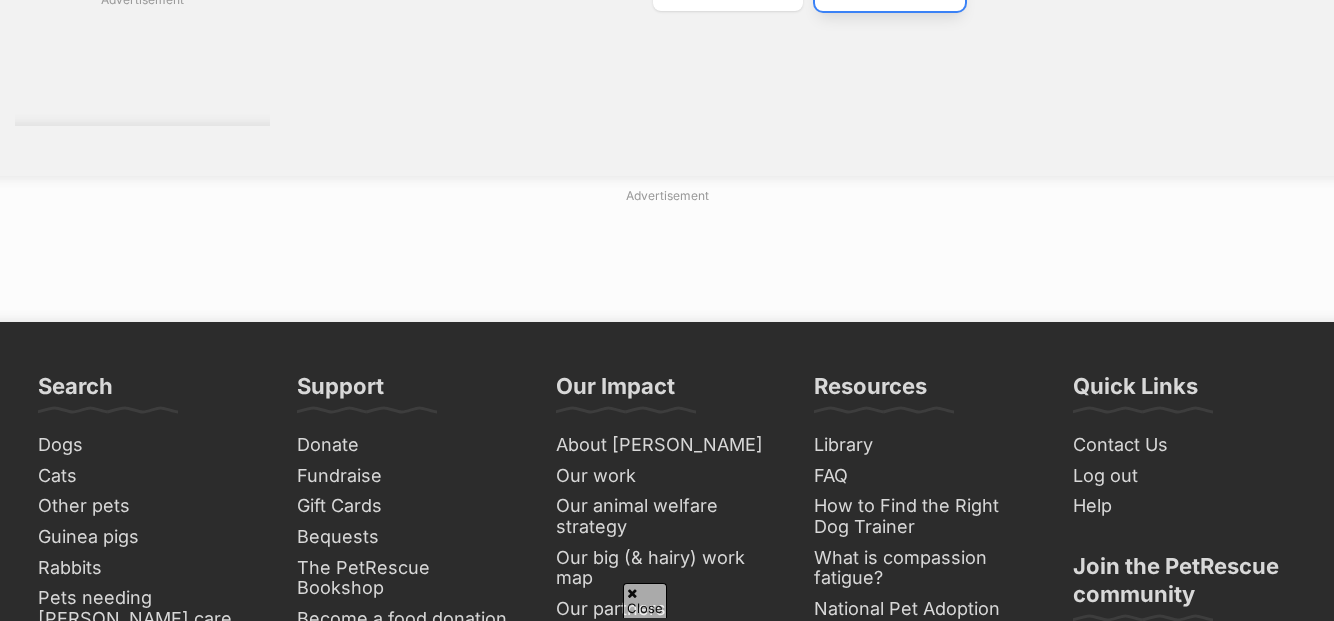 click at bounding box center [913, -13] 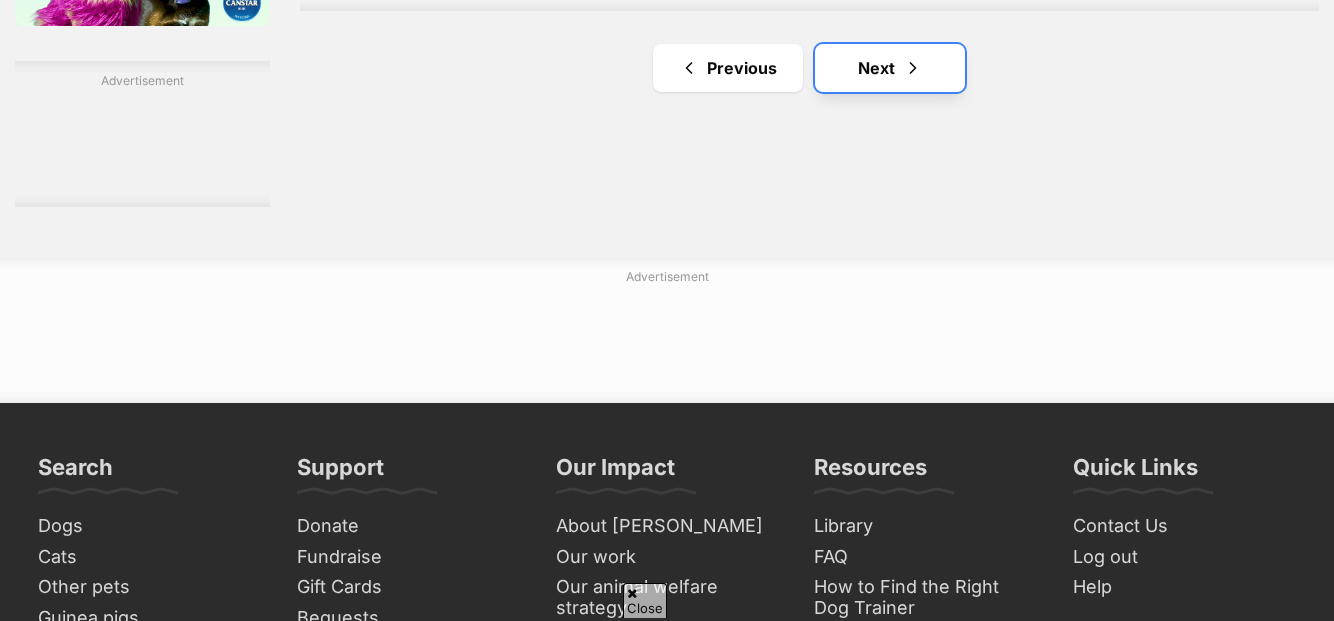 scroll, scrollTop: 0, scrollLeft: 0, axis: both 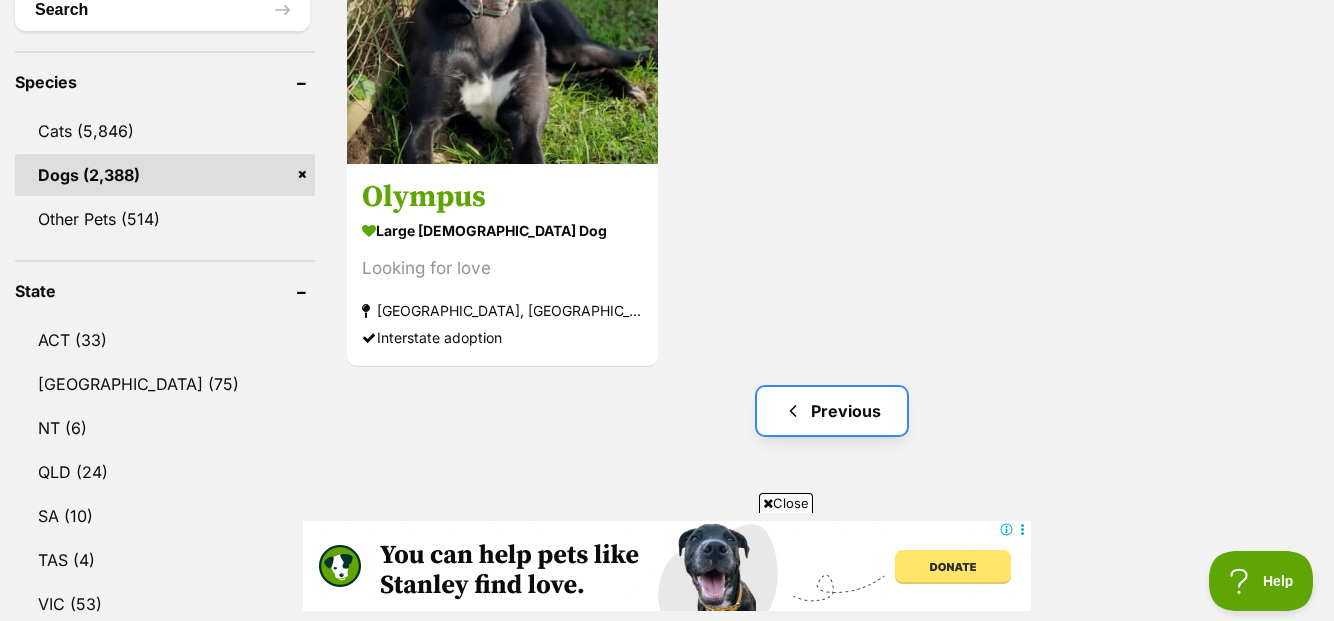 click on "Previous" at bounding box center [832, 411] 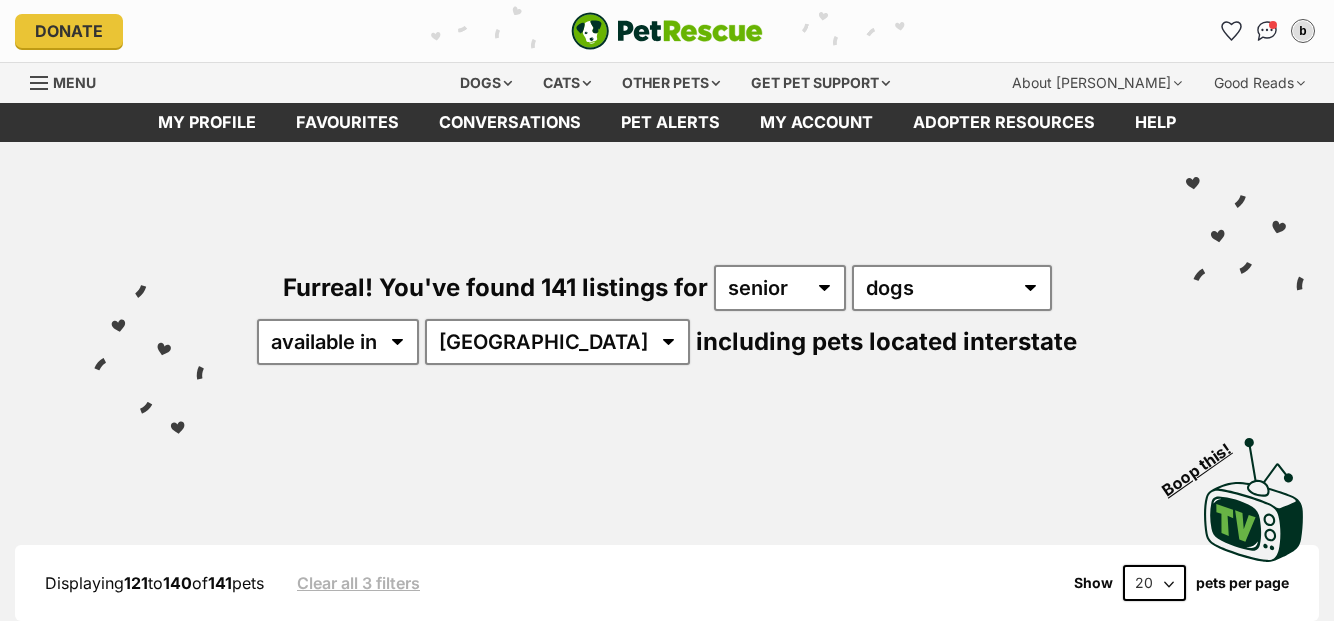 scroll, scrollTop: 0, scrollLeft: 0, axis: both 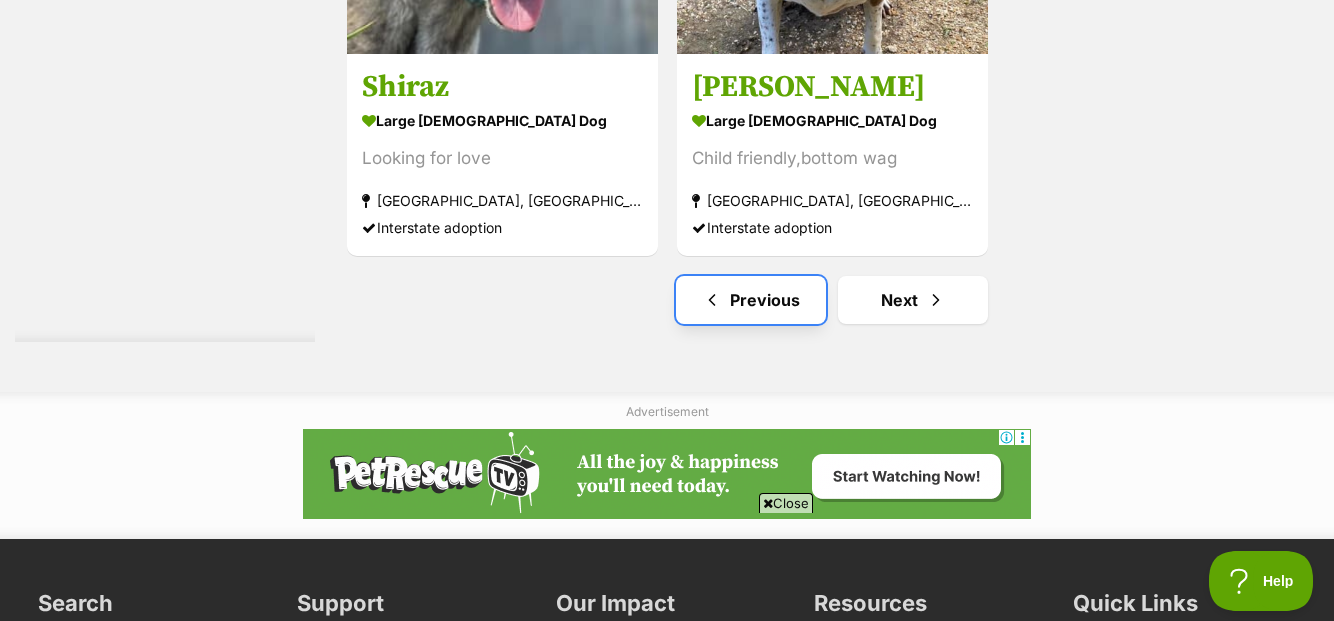 click on "Previous" at bounding box center (751, 300) 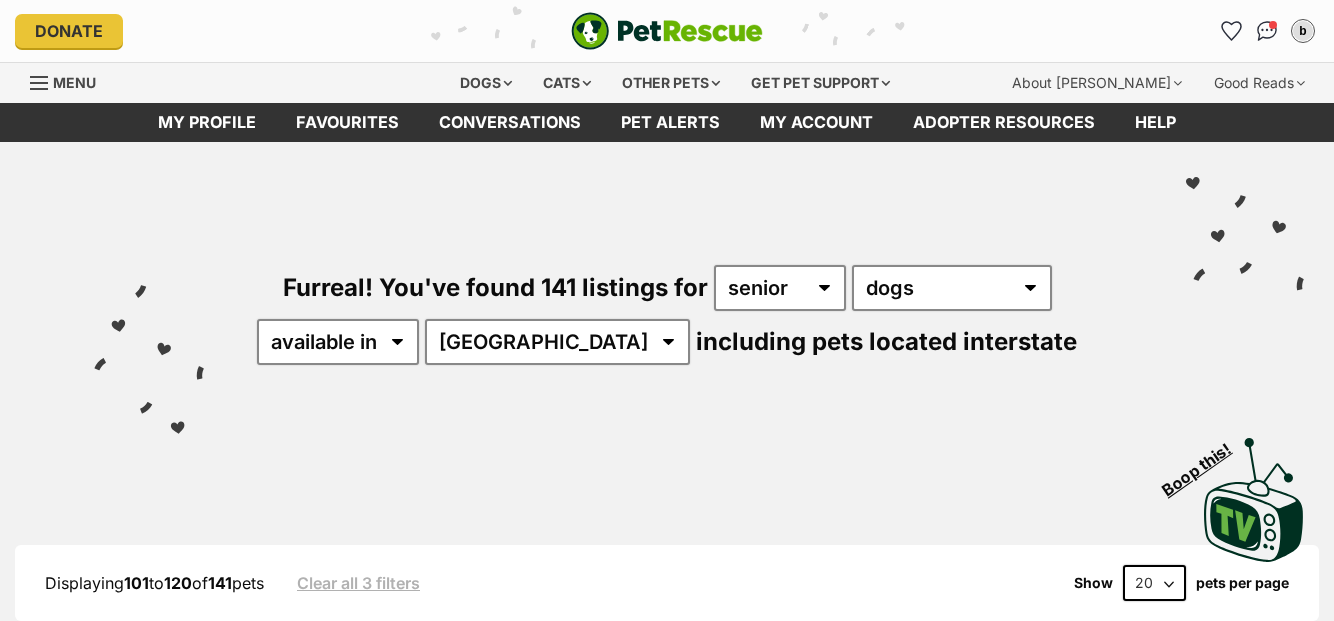 scroll, scrollTop: 0, scrollLeft: 0, axis: both 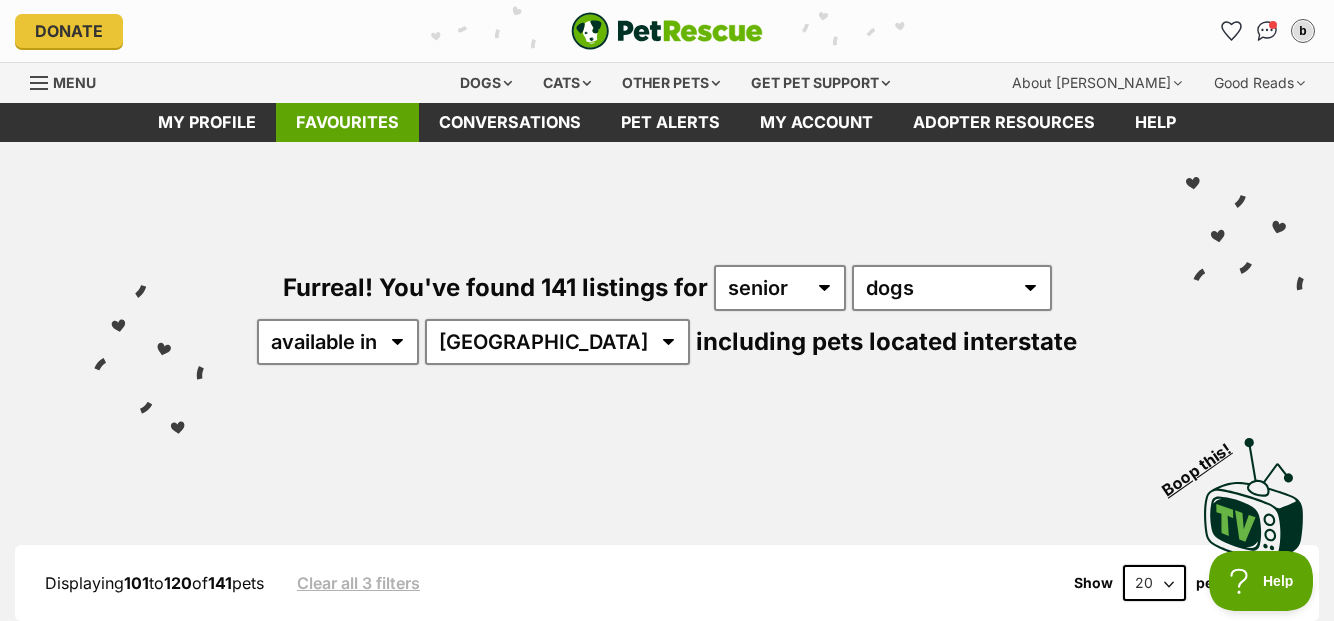 click on "Favourites" at bounding box center [347, 122] 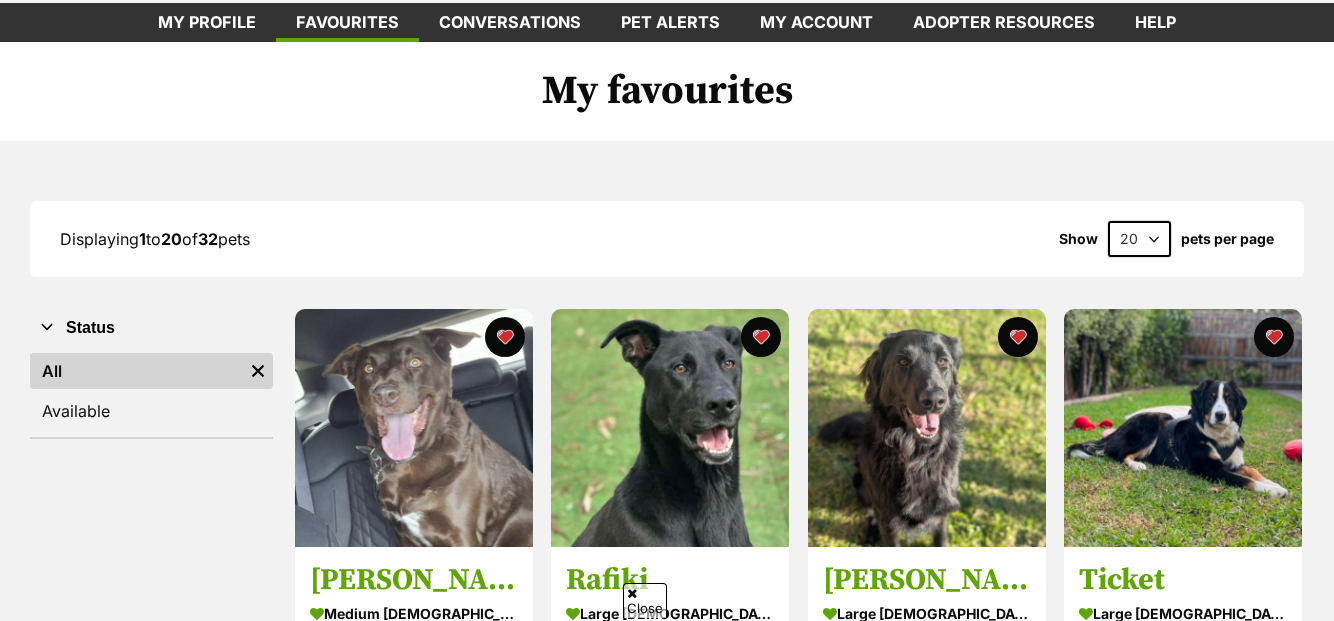 scroll, scrollTop: 100, scrollLeft: 0, axis: vertical 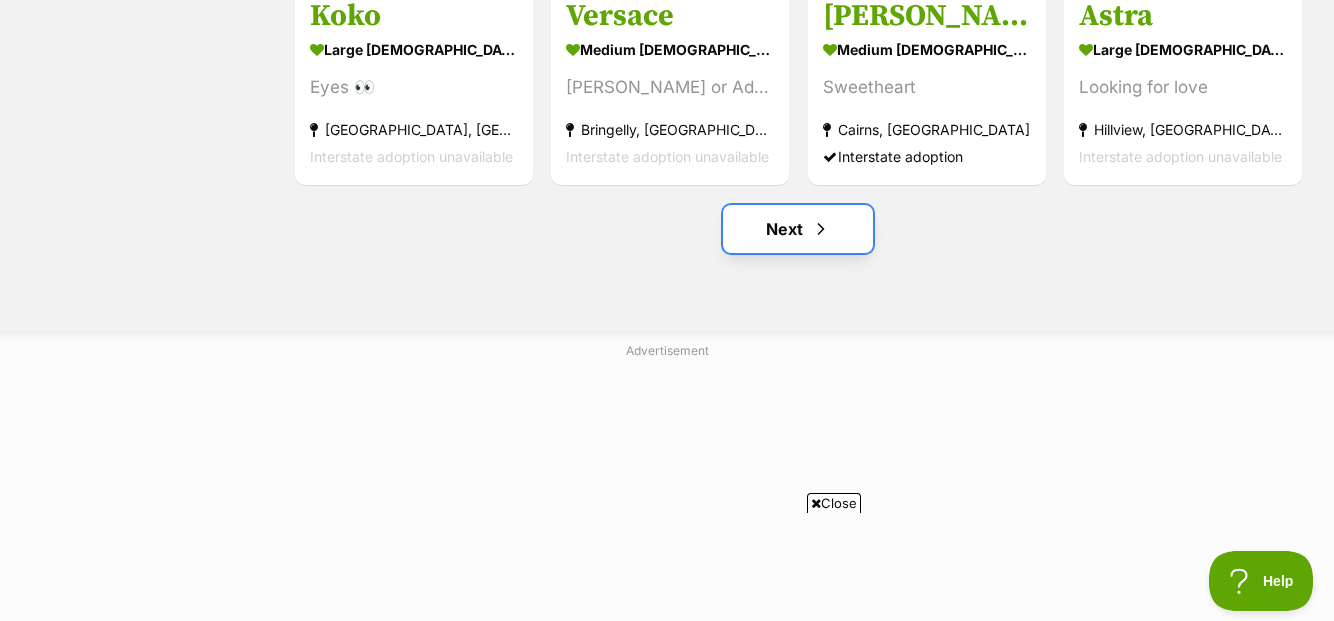 click at bounding box center (821, 229) 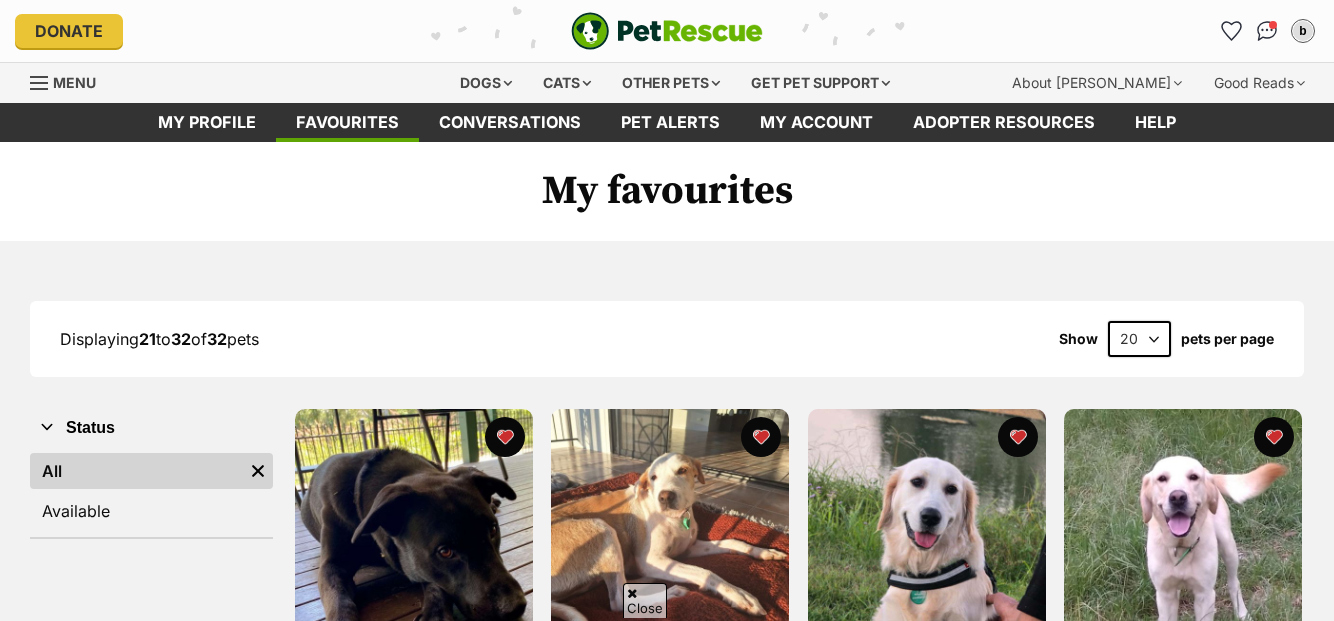 scroll, scrollTop: 300, scrollLeft: 0, axis: vertical 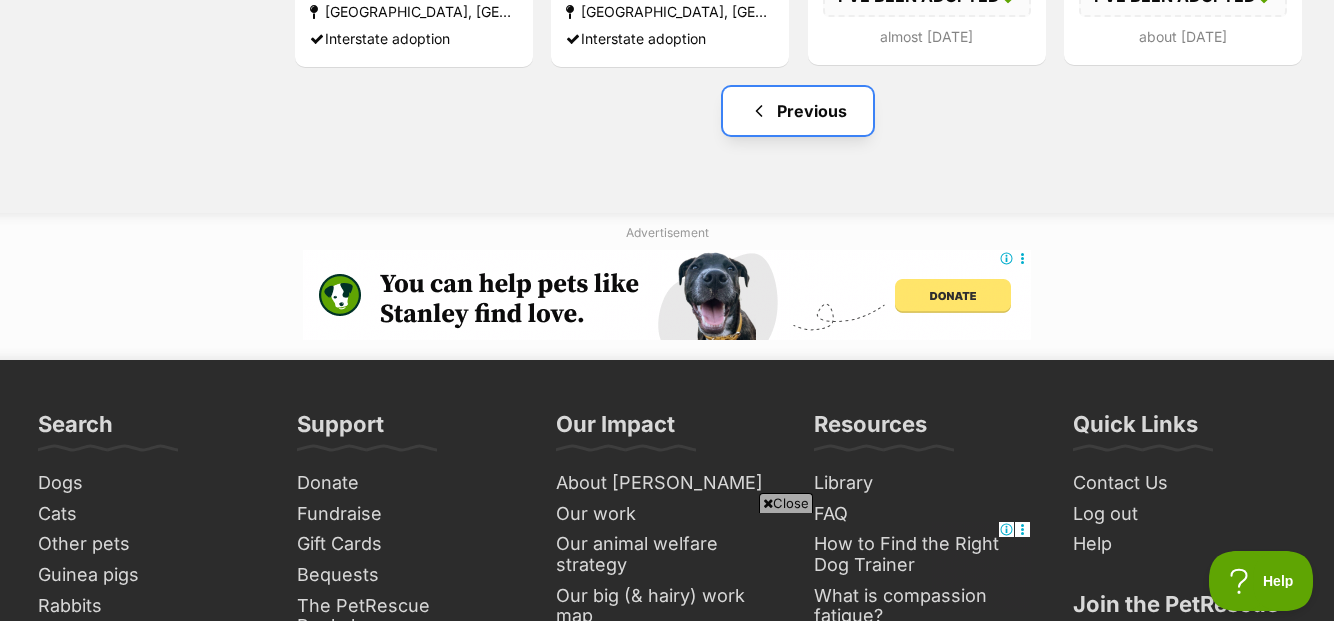 click on "Previous" at bounding box center (798, 111) 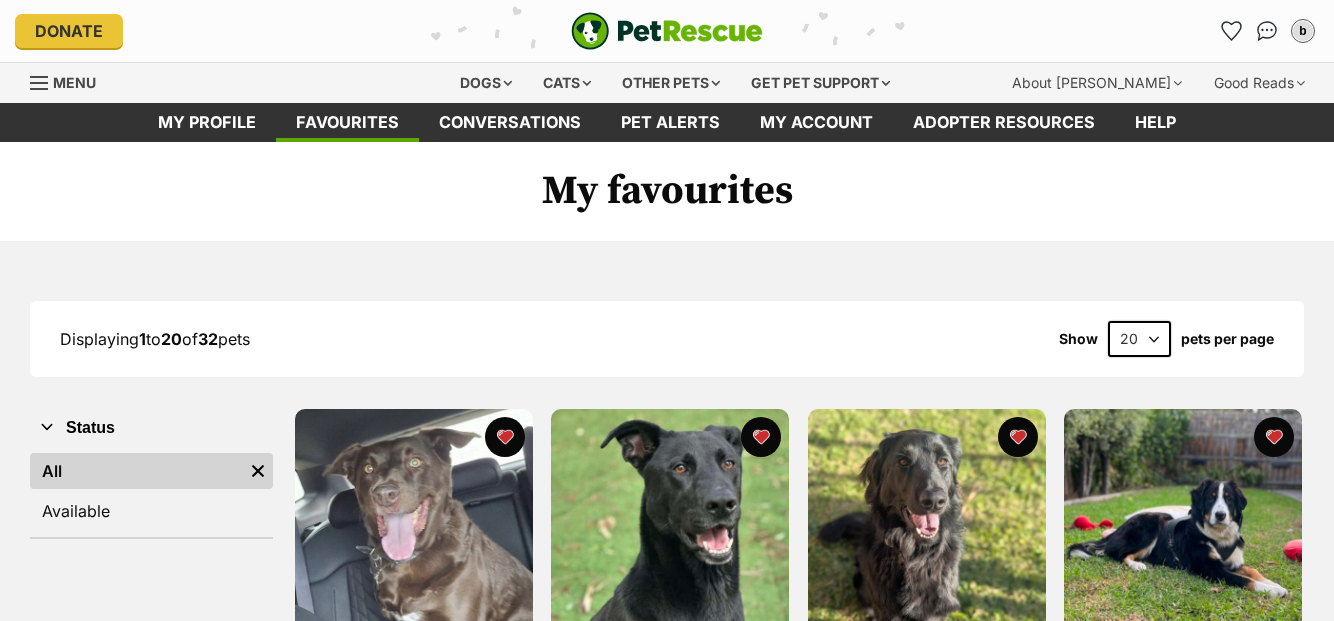 scroll, scrollTop: 0, scrollLeft: 0, axis: both 